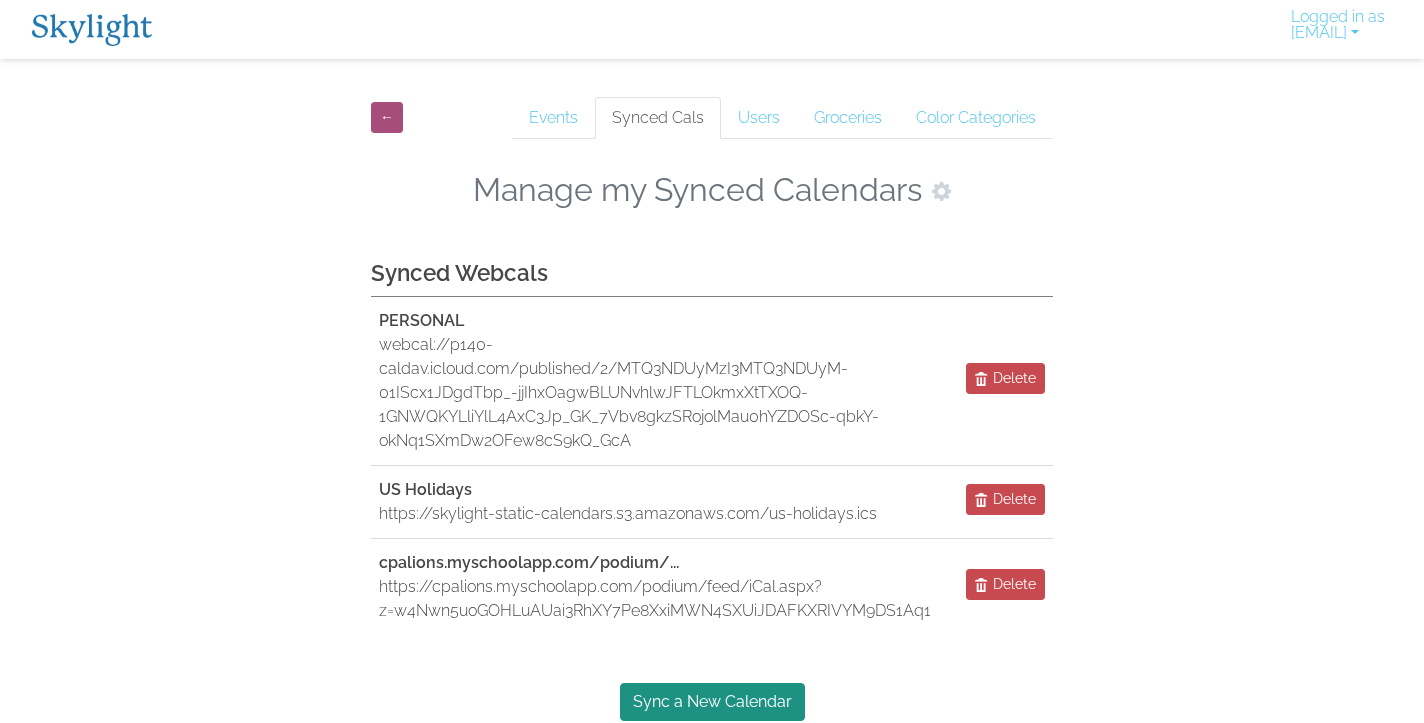 scroll, scrollTop: 0, scrollLeft: 0, axis: both 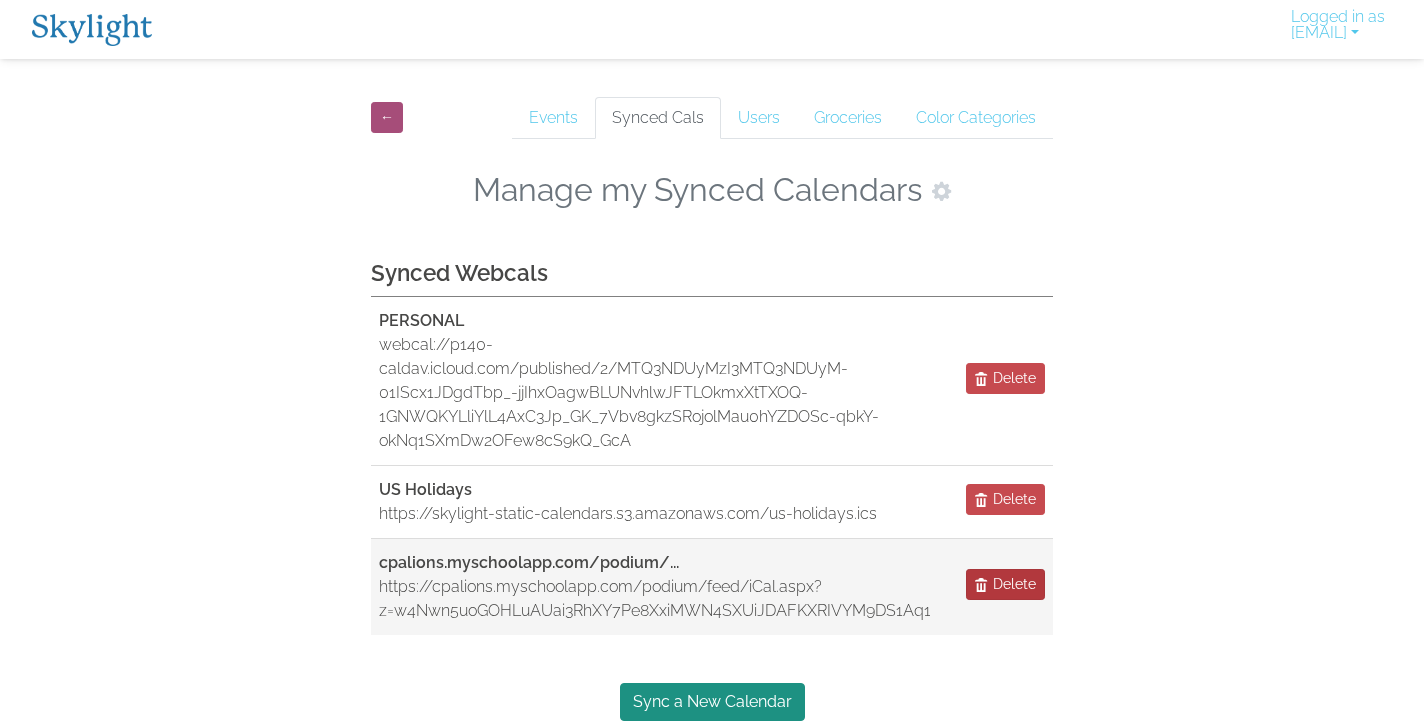 click on "Delete" at bounding box center (1014, 584) 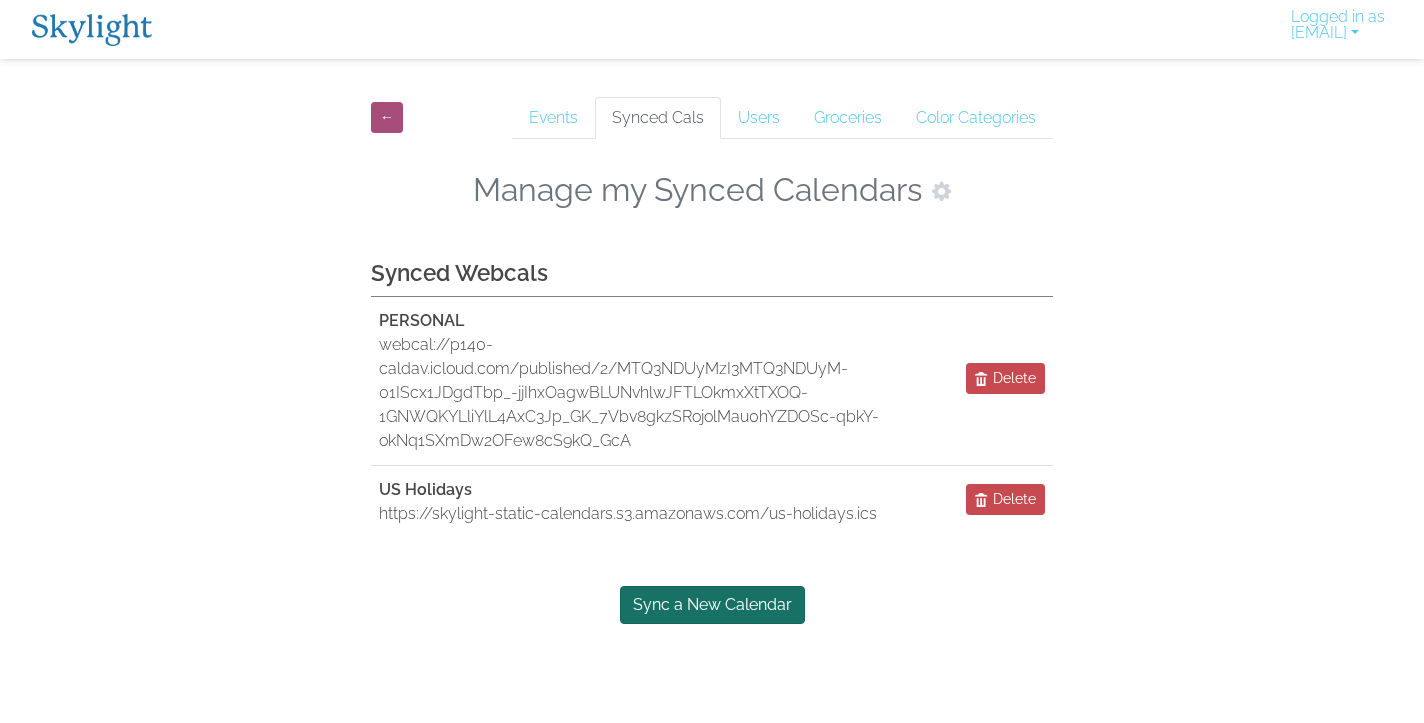 click on "Sync a New Calendar" at bounding box center (712, 605) 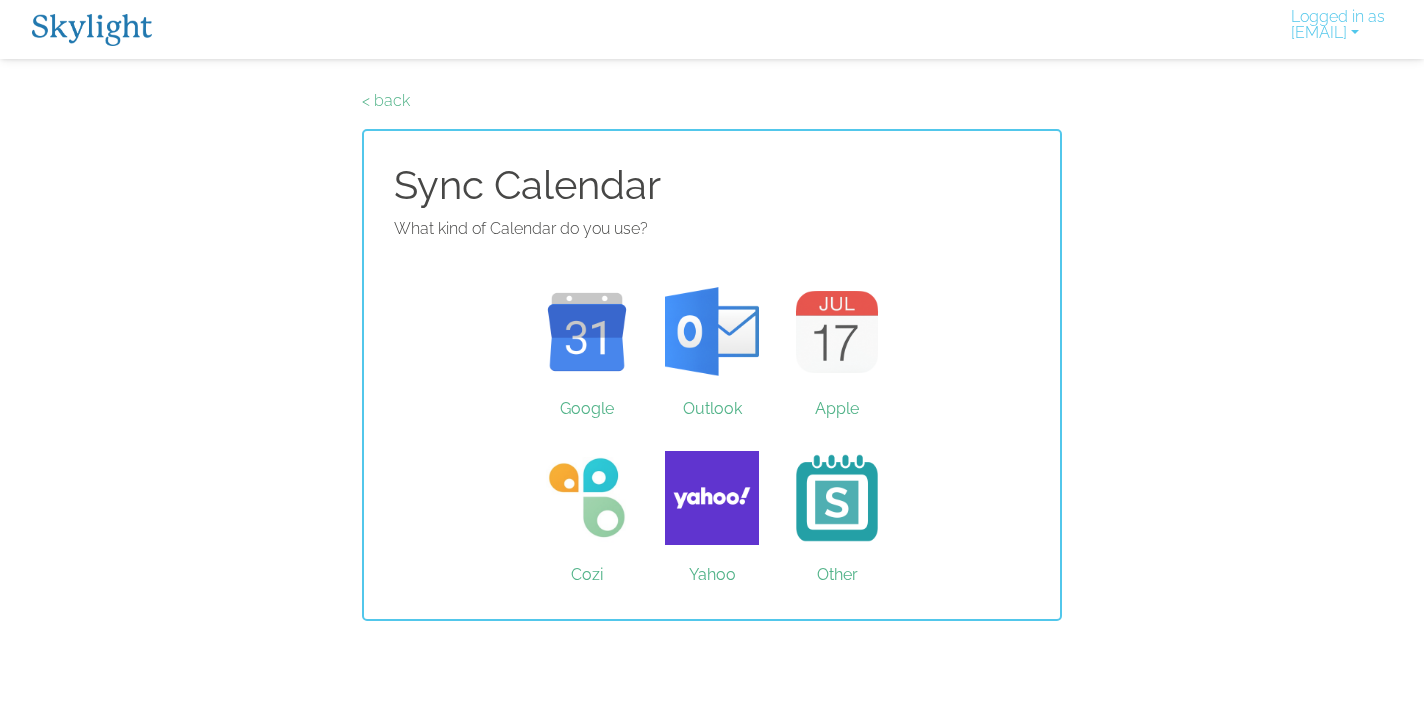 scroll, scrollTop: 0, scrollLeft: 0, axis: both 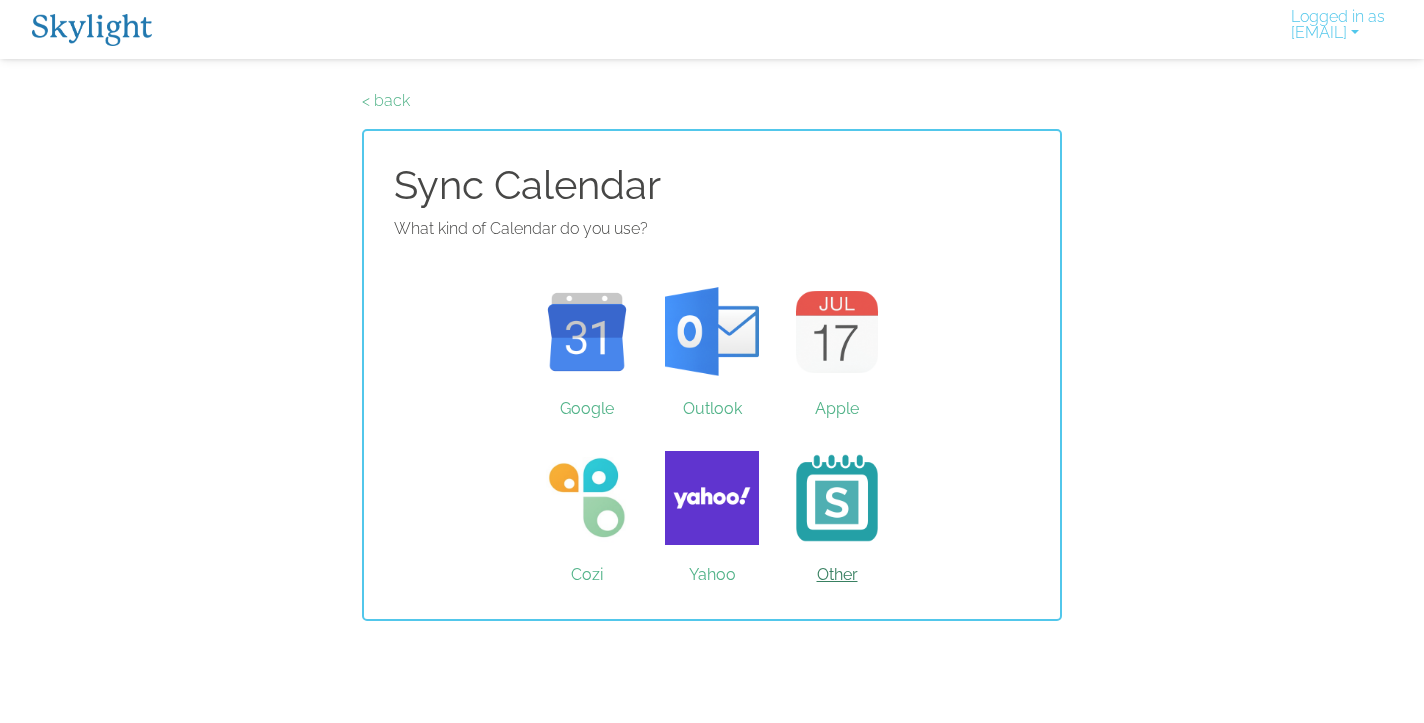 click on "Other" at bounding box center [837, 498] 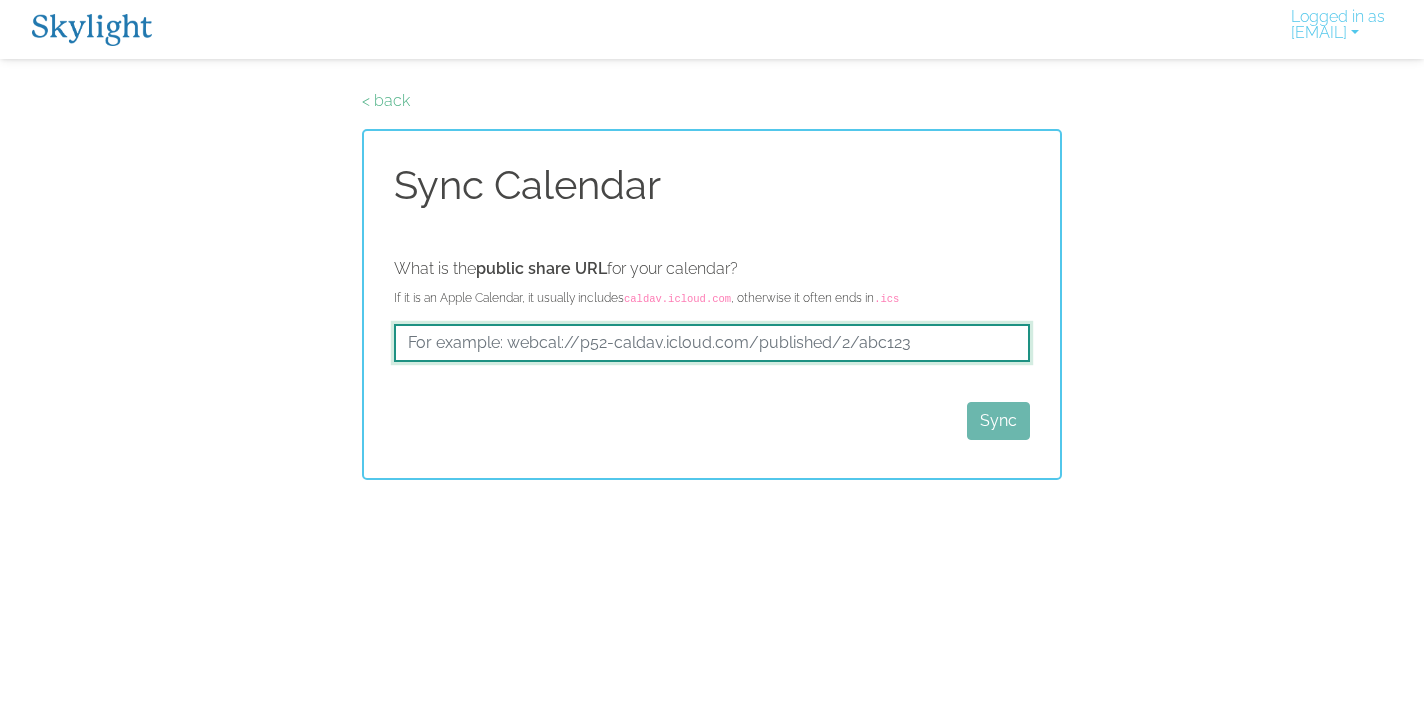 click at bounding box center [712, 343] 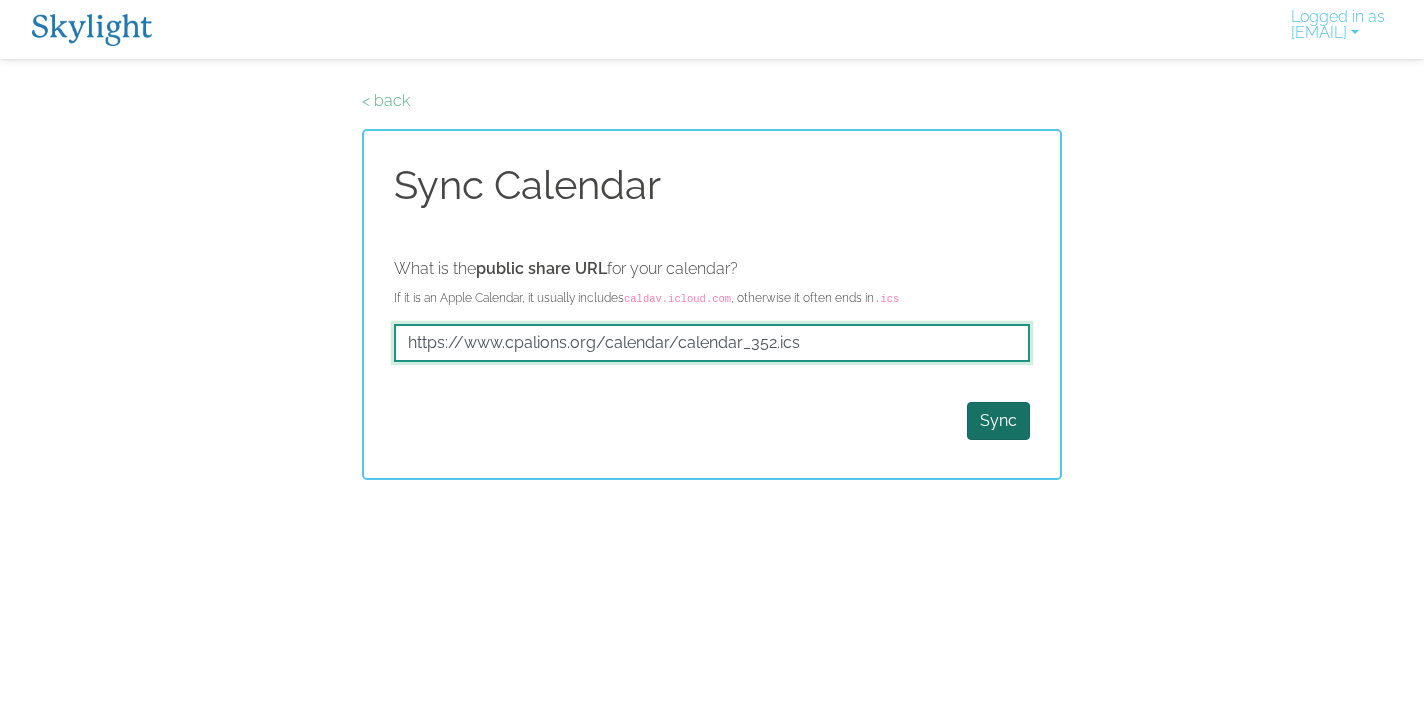 type on "https://www.cpalions.org/calendar/calendar_352.ics" 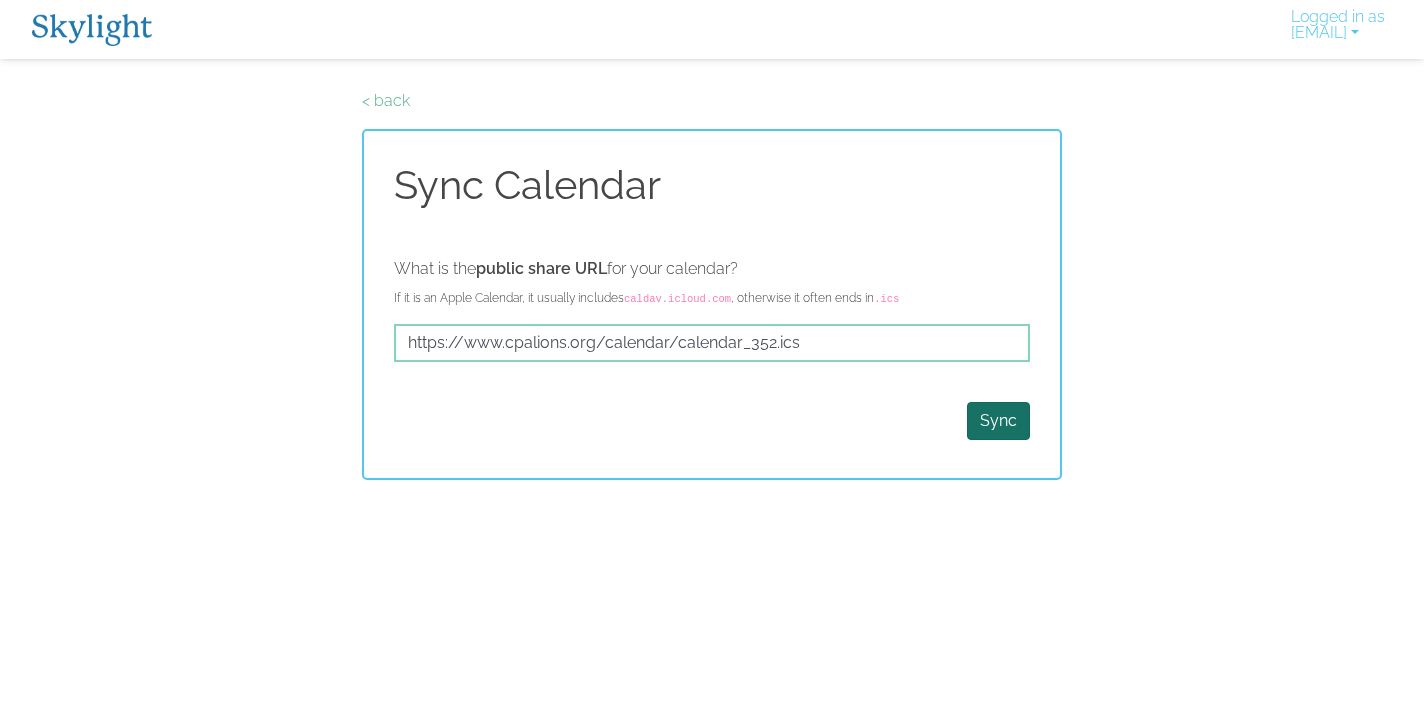 click on "Sync" at bounding box center (998, 421) 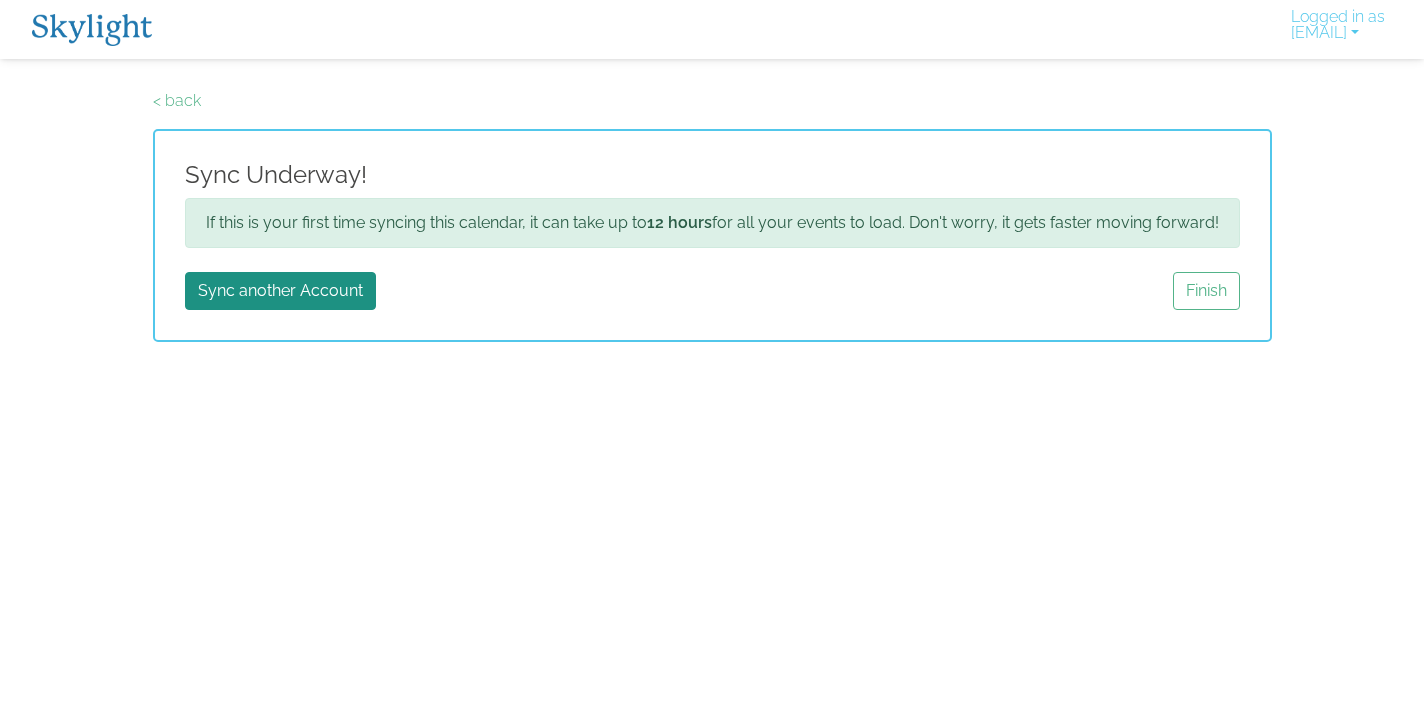scroll, scrollTop: 0, scrollLeft: 0, axis: both 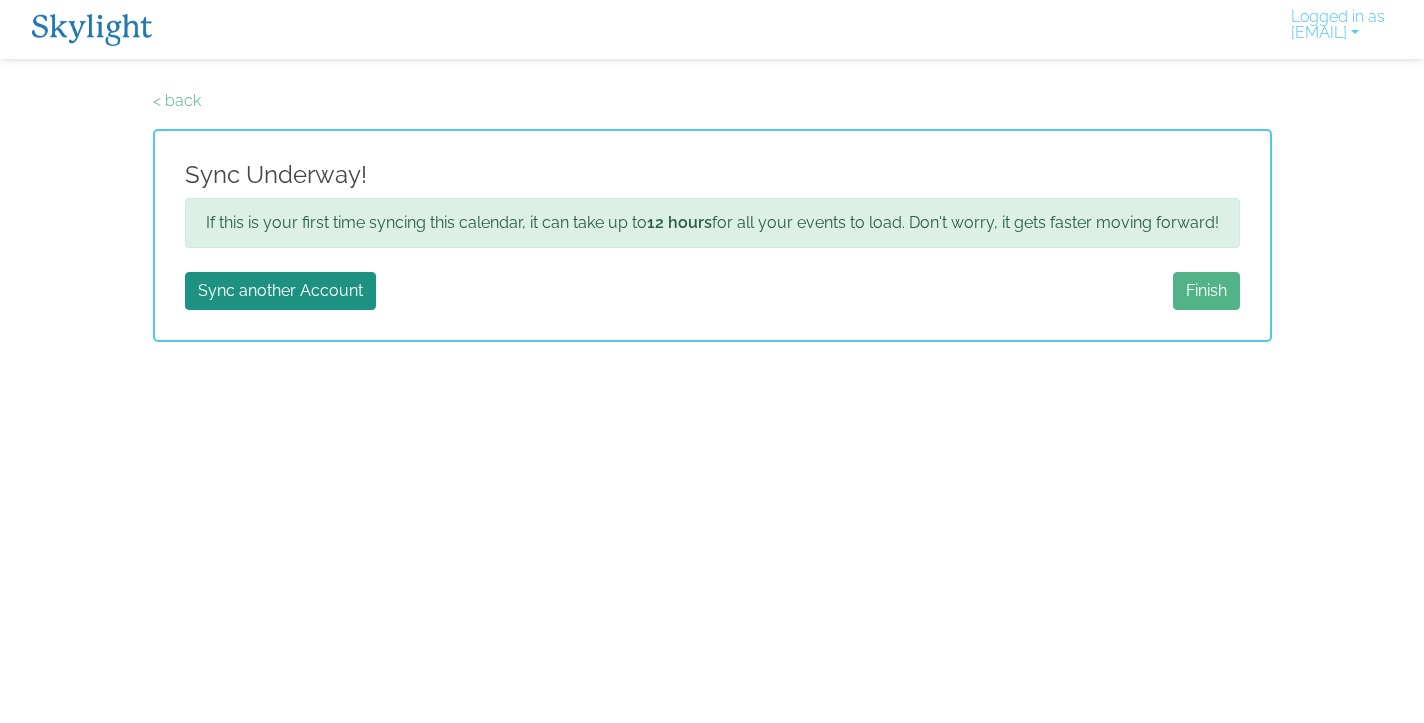 click on "Finish" at bounding box center (1206, 291) 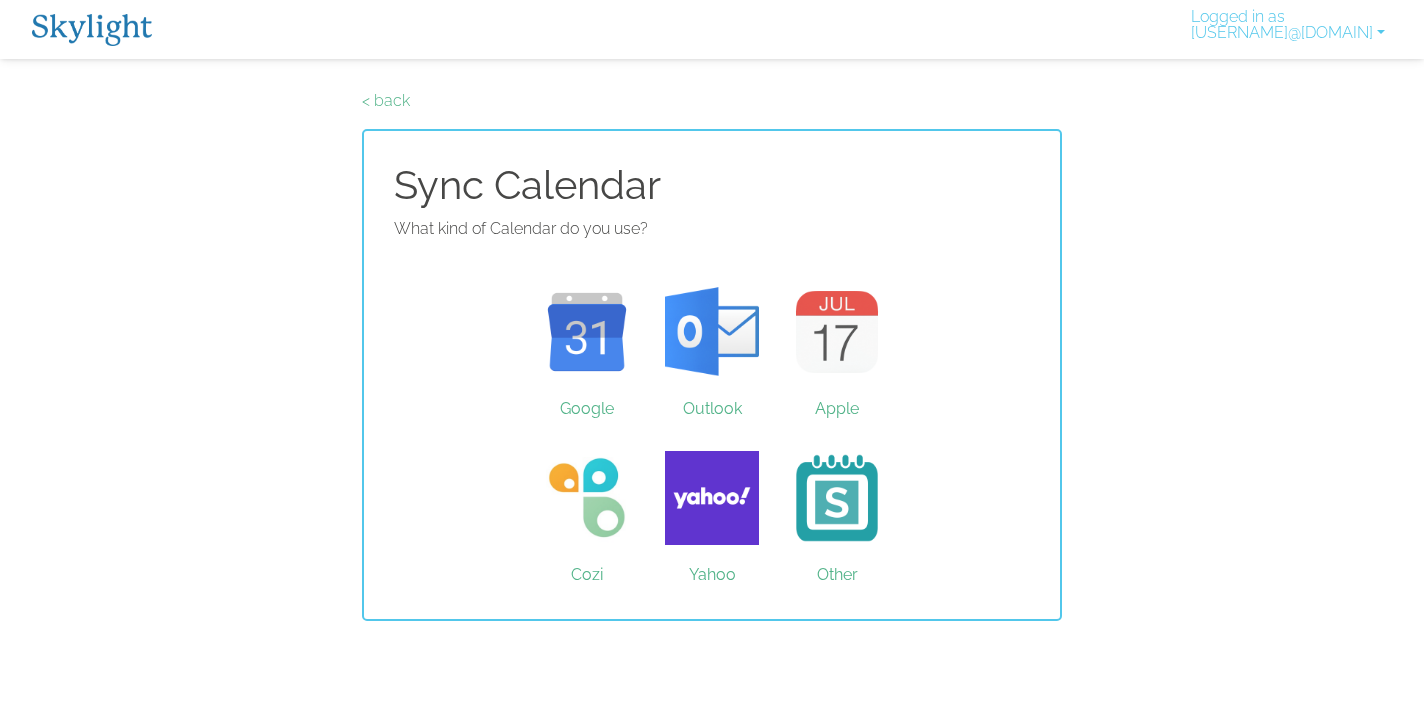 scroll, scrollTop: 0, scrollLeft: 0, axis: both 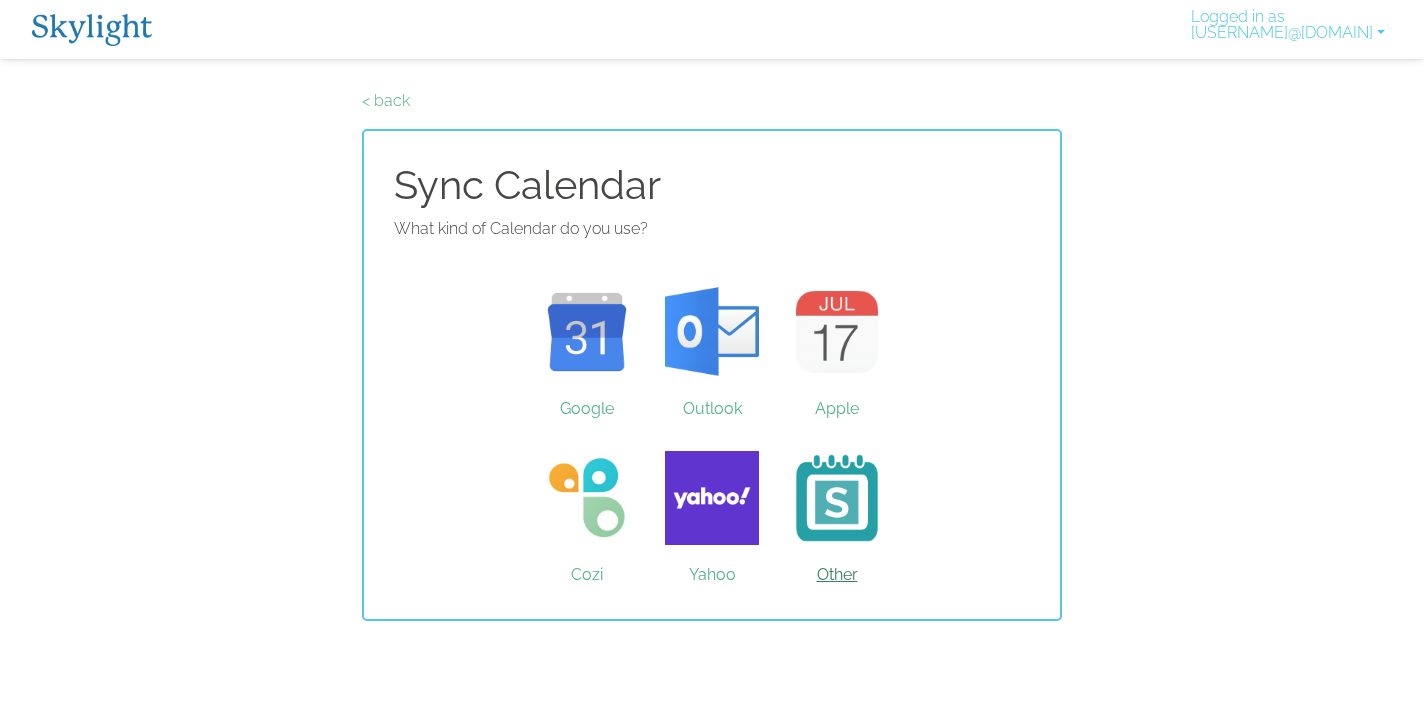 click on "Other" at bounding box center (837, 498) 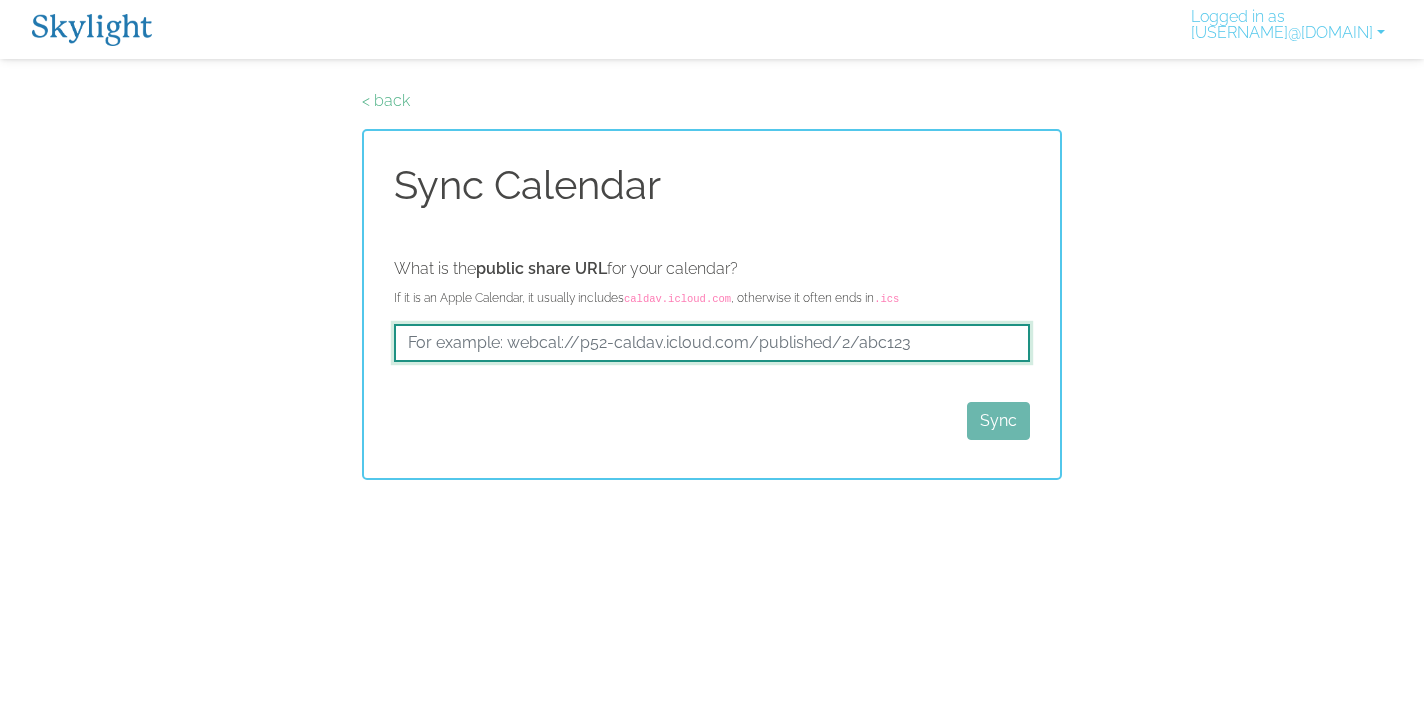 click at bounding box center (712, 343) 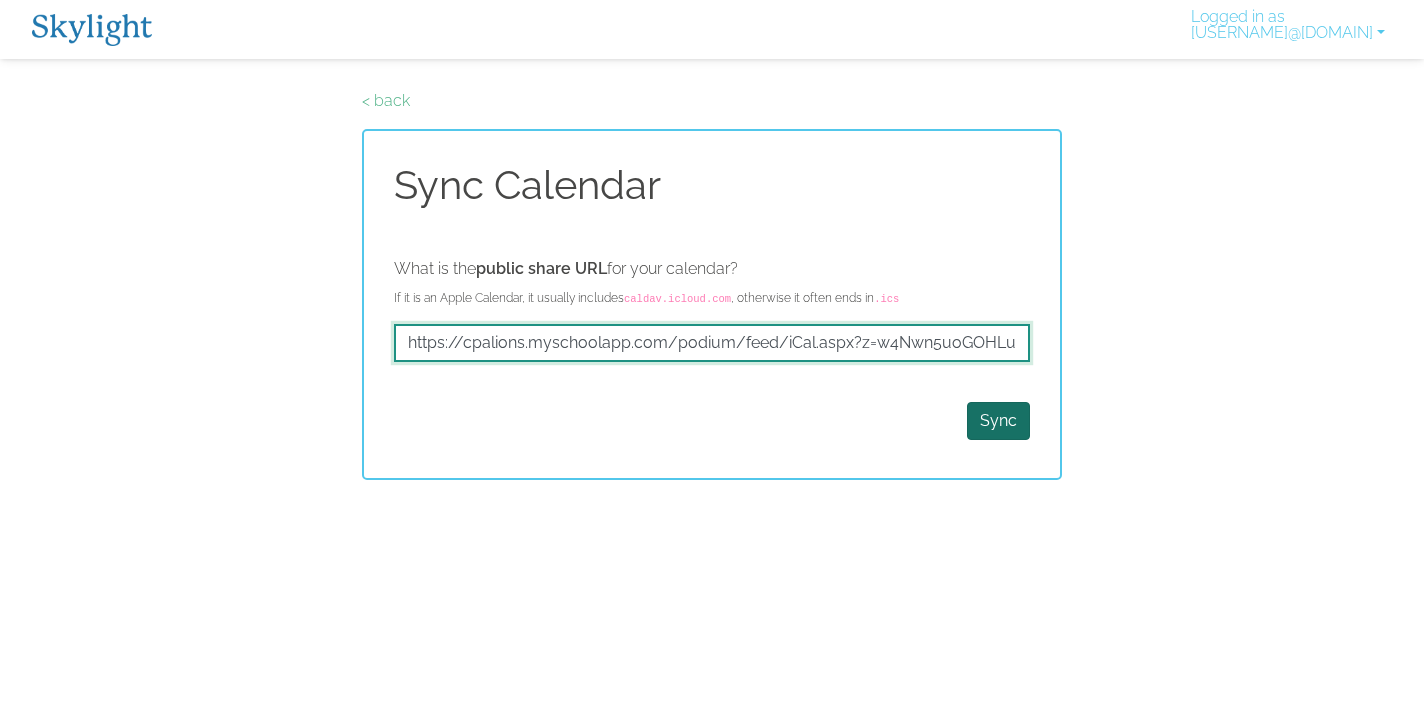 type on "https://cpalions.myschoolapp.com/podium/feed/iCal.aspx?z=w4Nwn5uoGOHLuAUai3RhXY7Pe8XxiMWN4SXUiJDAFKXRIVYM9DS1Aq1ij7YnmRXe2mfcqkZ%2bJqLxWXRkl4XaVg%3d%3d" 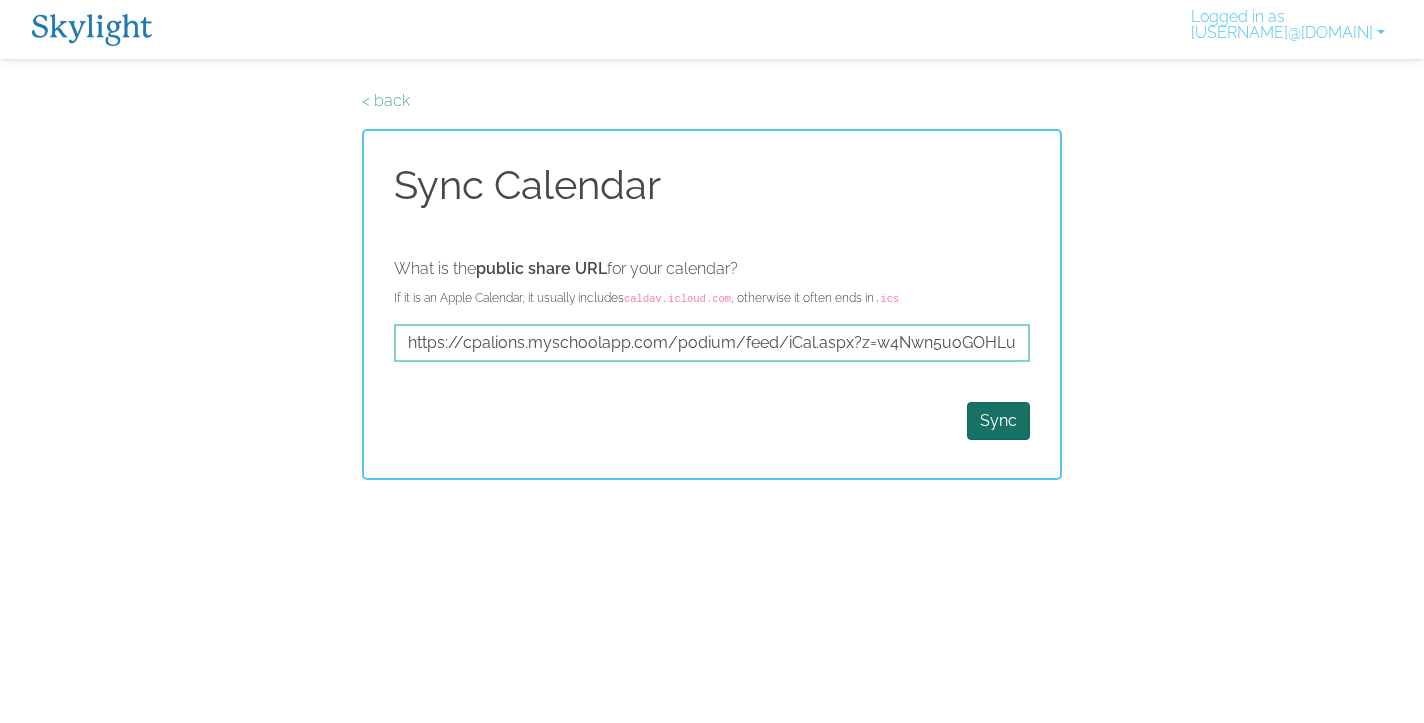 click on "Sync" at bounding box center [998, 421] 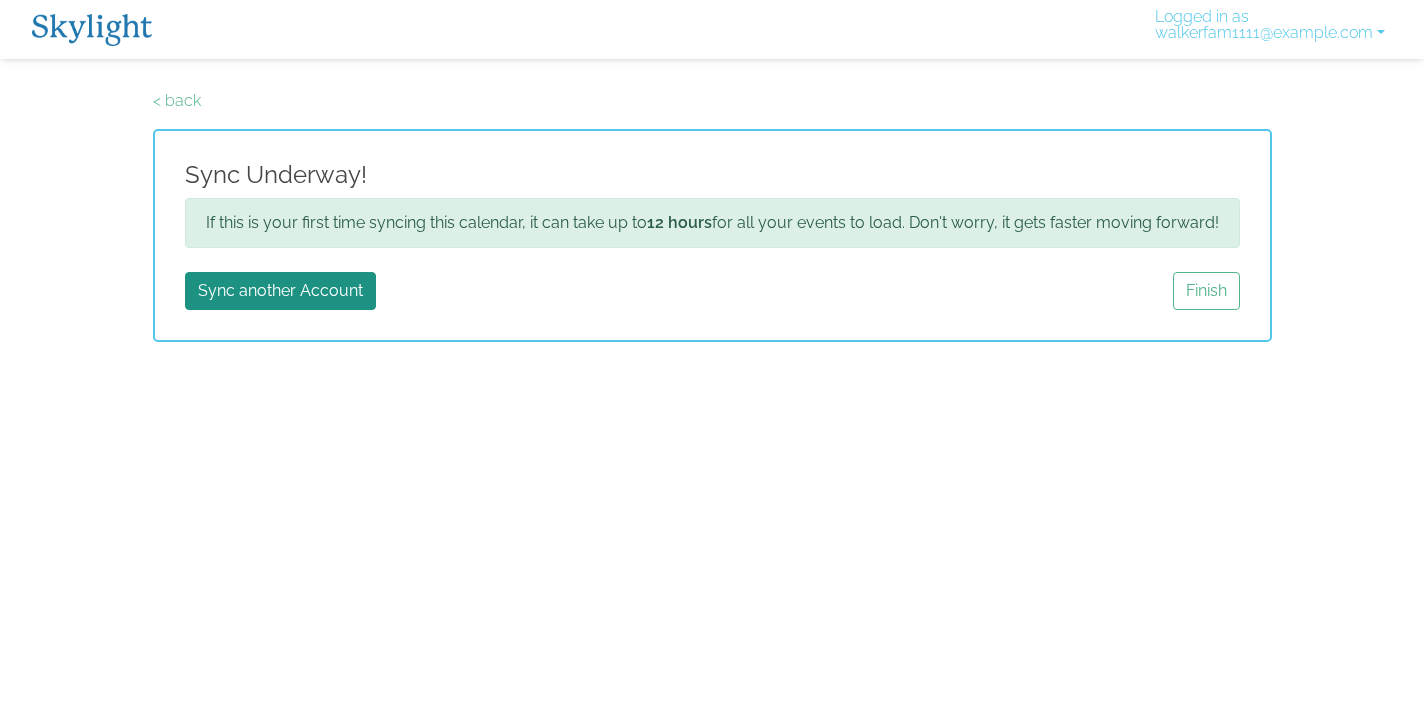 scroll, scrollTop: 0, scrollLeft: 0, axis: both 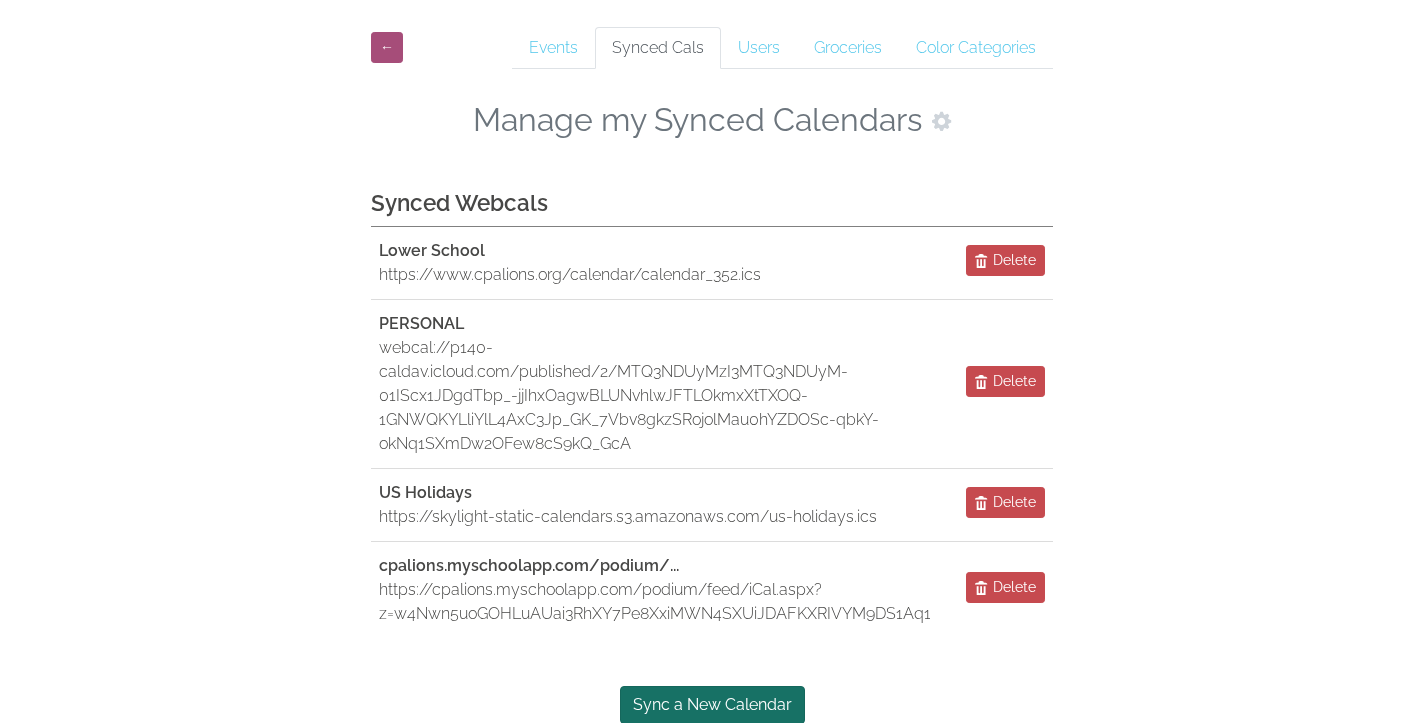 click on "Sync a New Calendar" at bounding box center (712, 705) 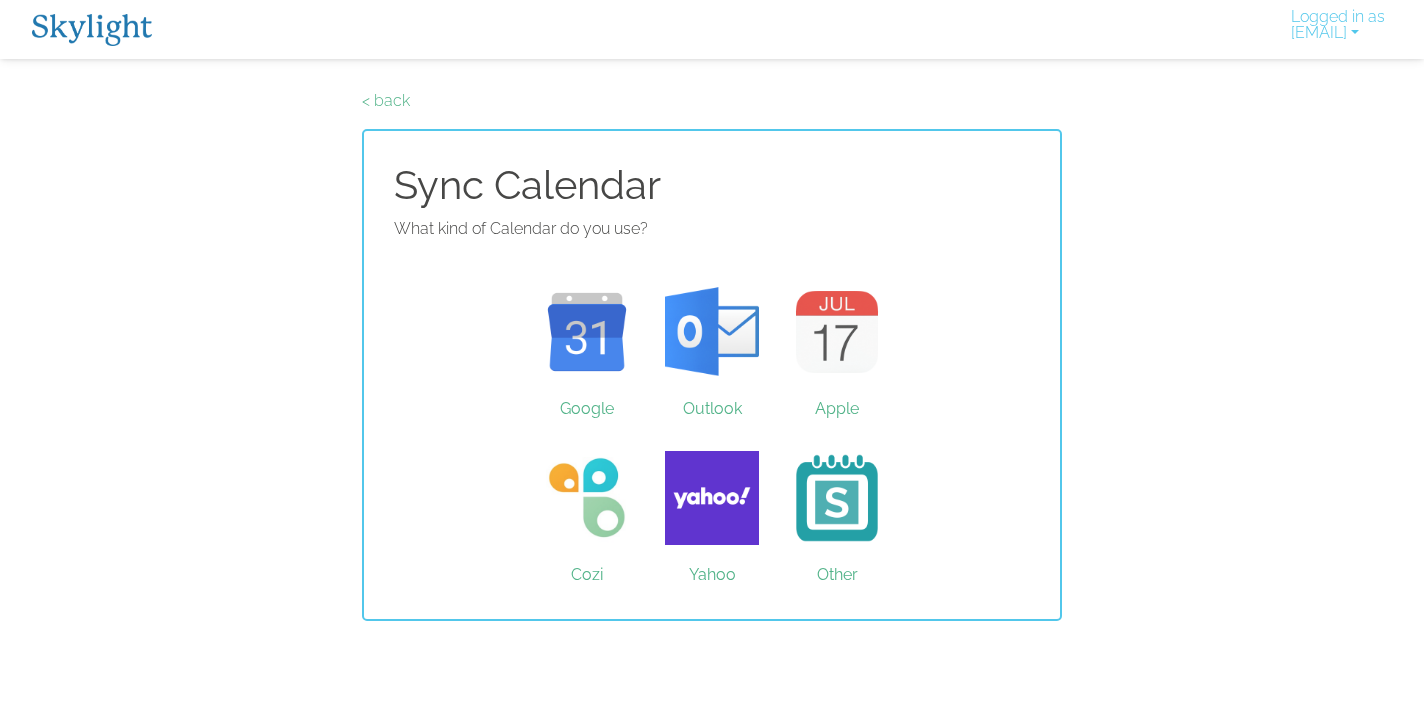 scroll, scrollTop: 0, scrollLeft: 0, axis: both 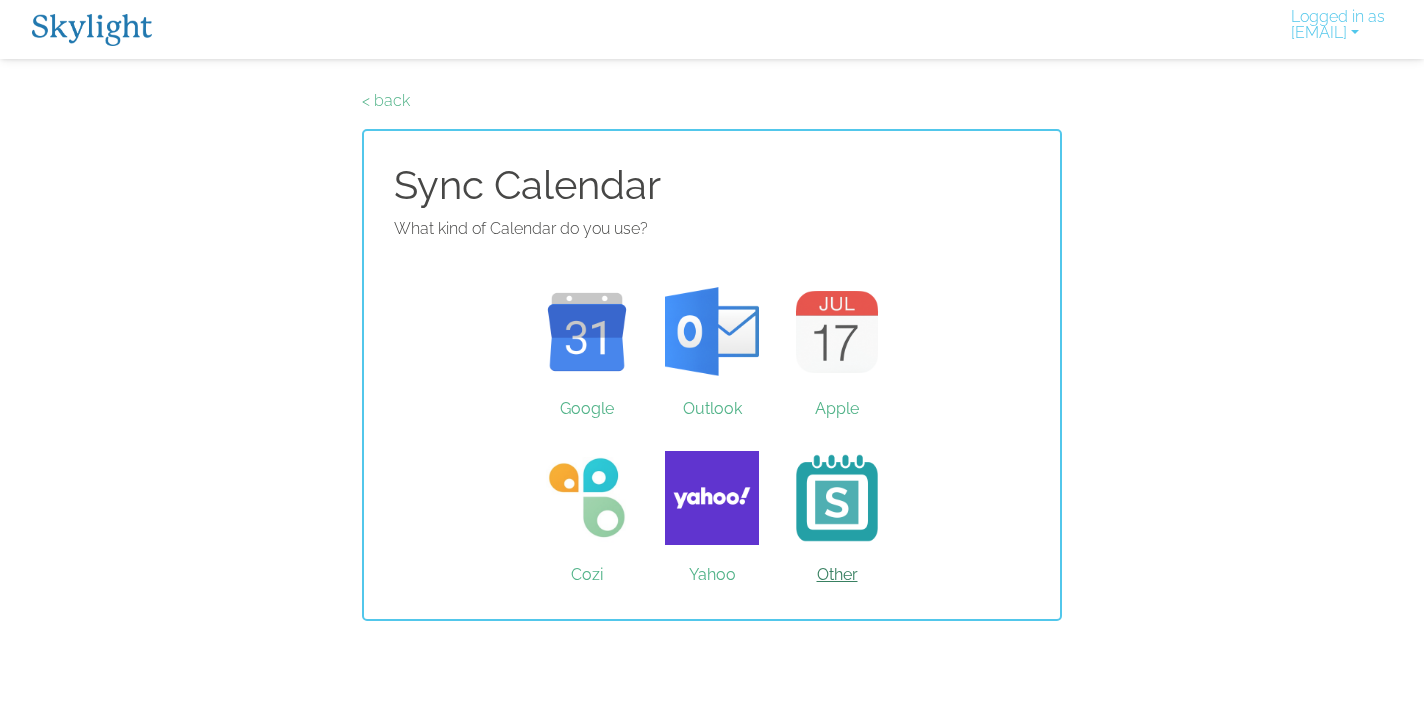 click on "Other" at bounding box center (837, 498) 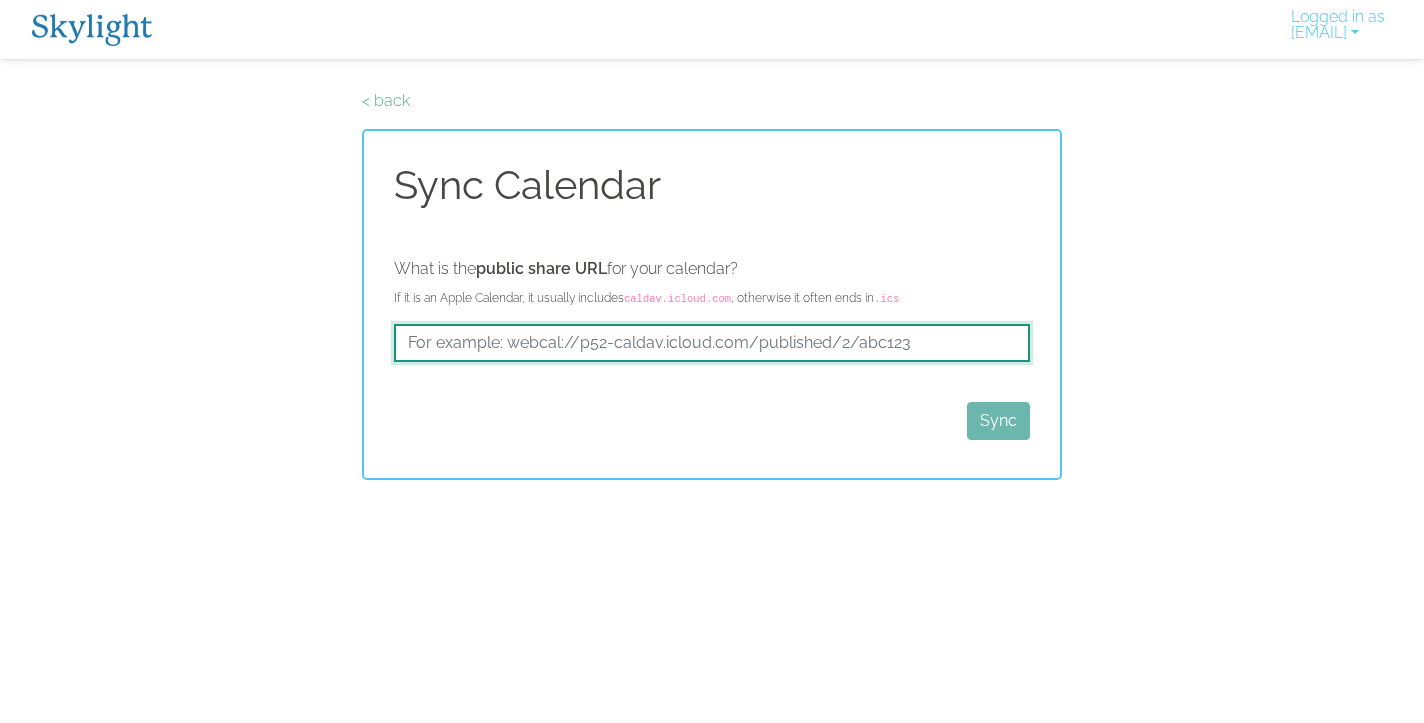 click at bounding box center (712, 343) 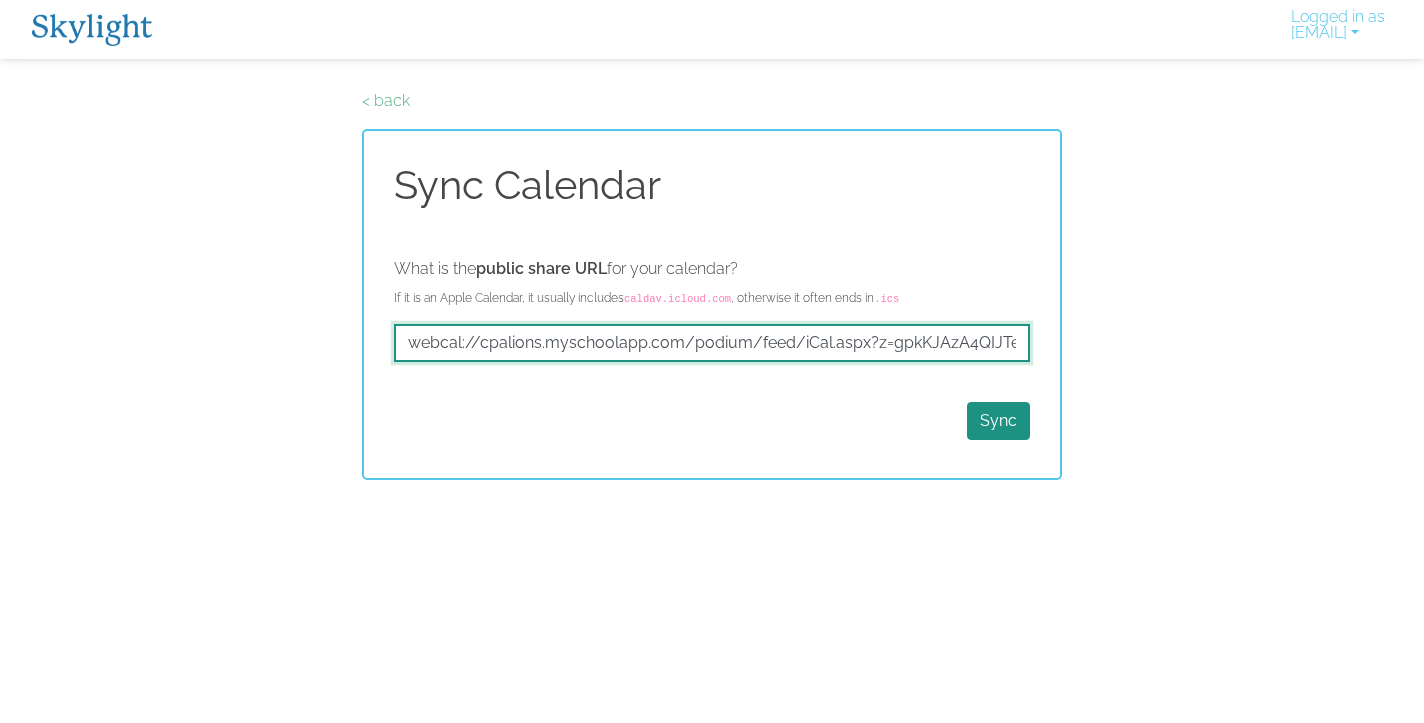 type on "webcal://cpalions.myschoolapp.com/podium/feed/iCal.aspx?z=gpkKJAzA4QIJTezYMoQuFkI43IIFU5AXiTYQYuTtHcyVqltT3HunczTHC%2brgTwleHwlaTpr6lOo137D3akIgiw%3d%3d" 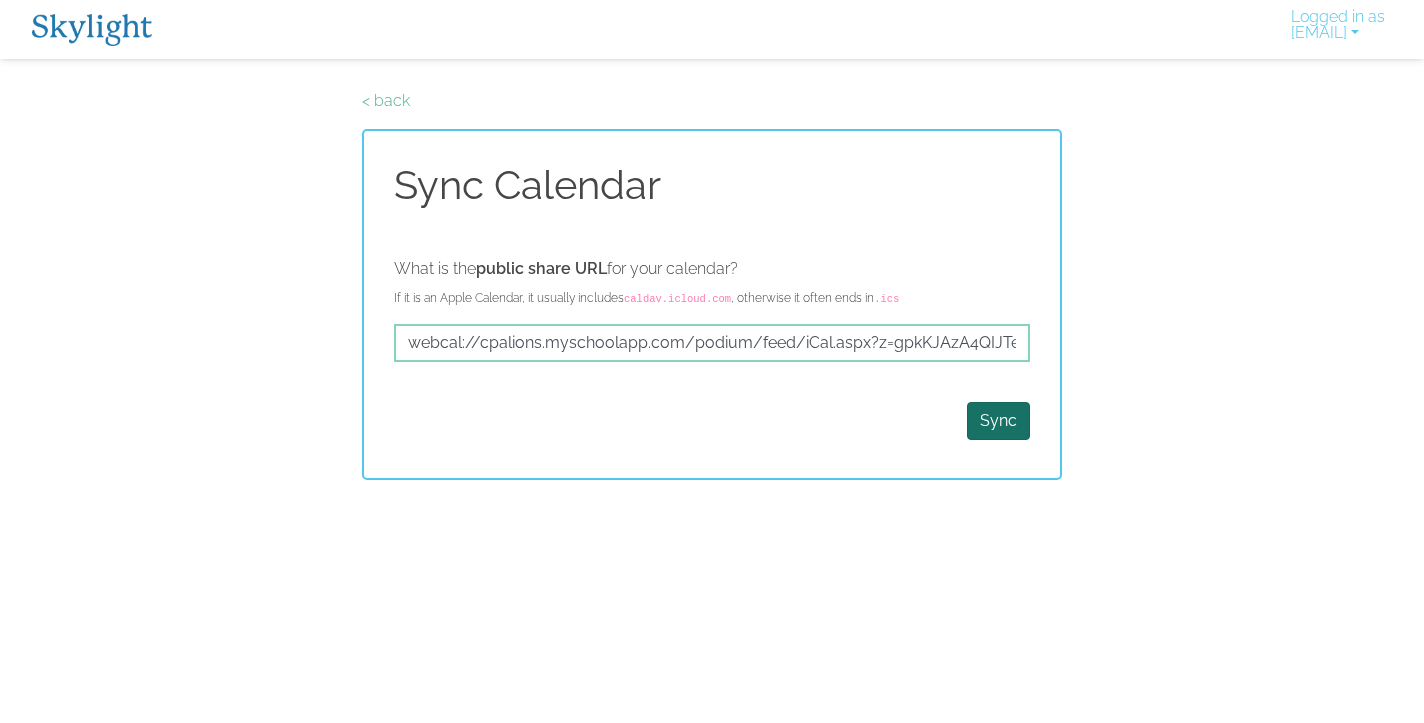 click on "Sync" at bounding box center [998, 421] 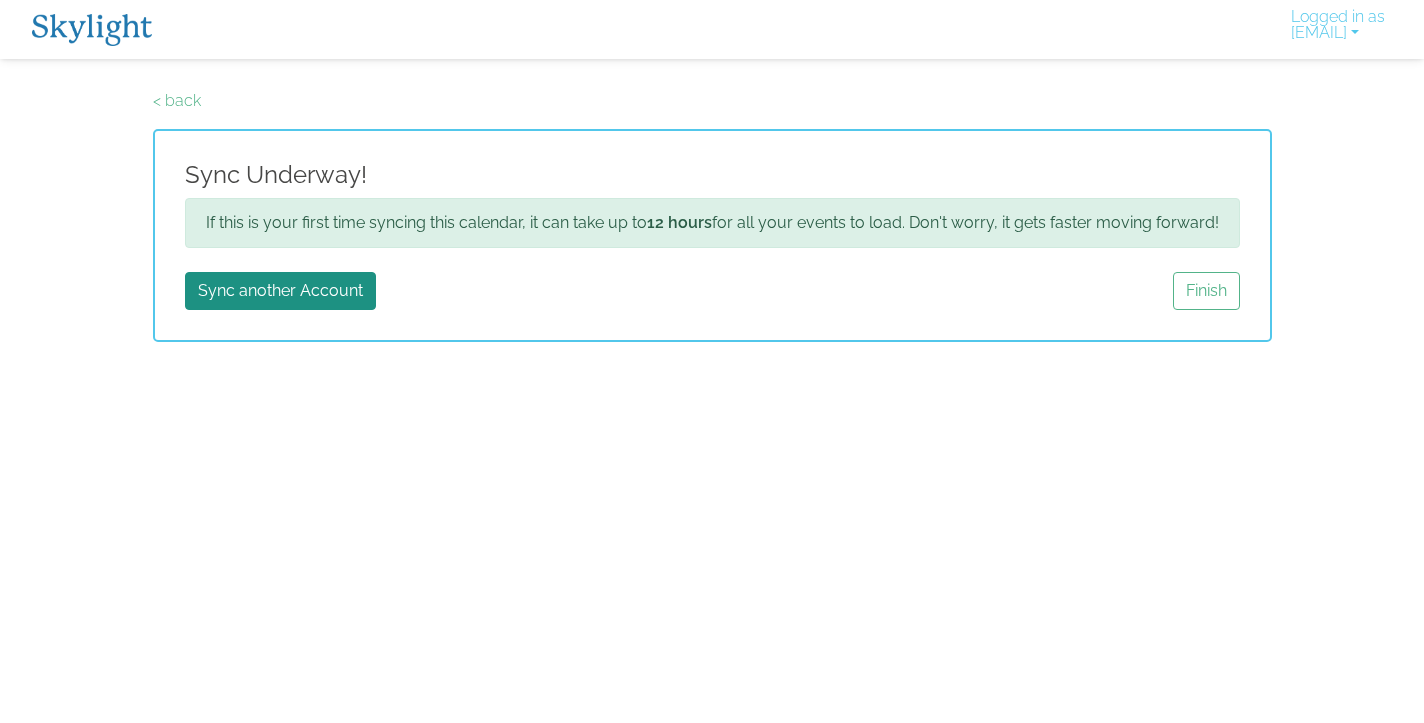 scroll, scrollTop: 0, scrollLeft: 0, axis: both 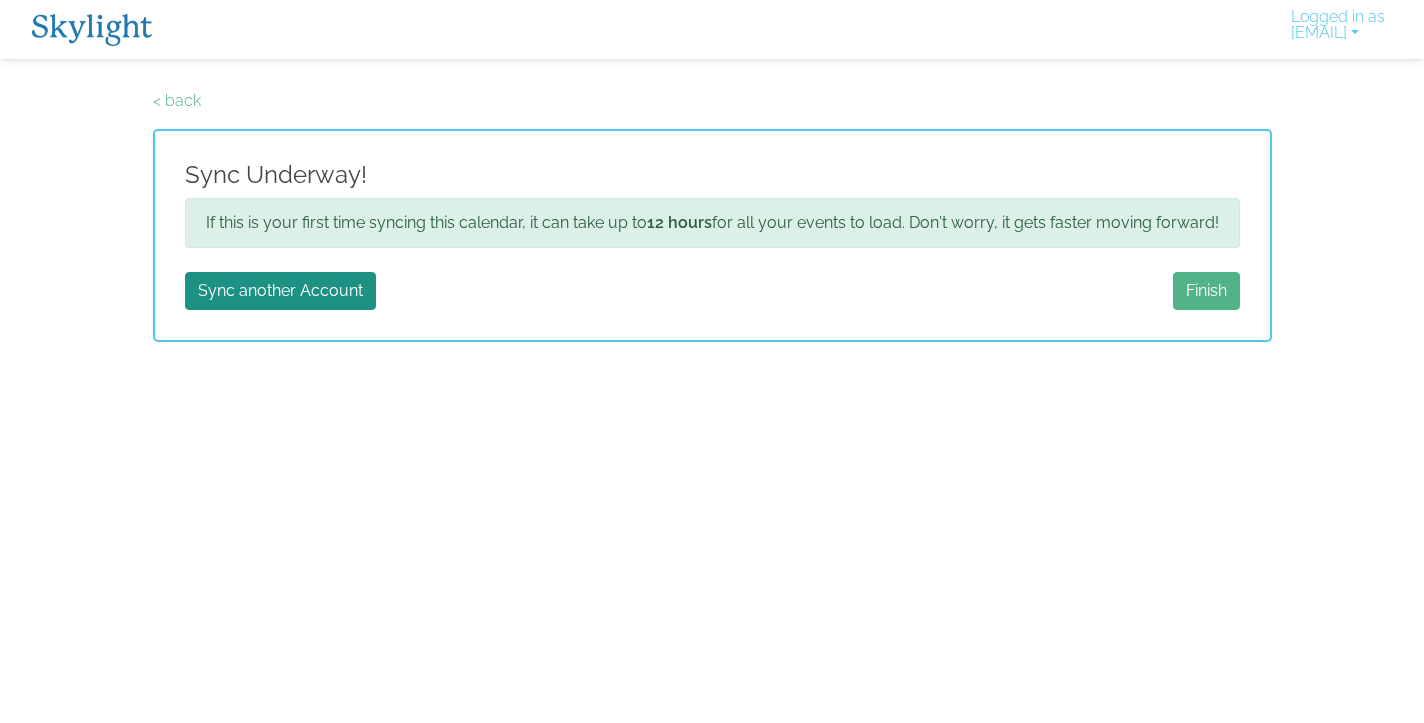 click on "Finish" at bounding box center (1206, 291) 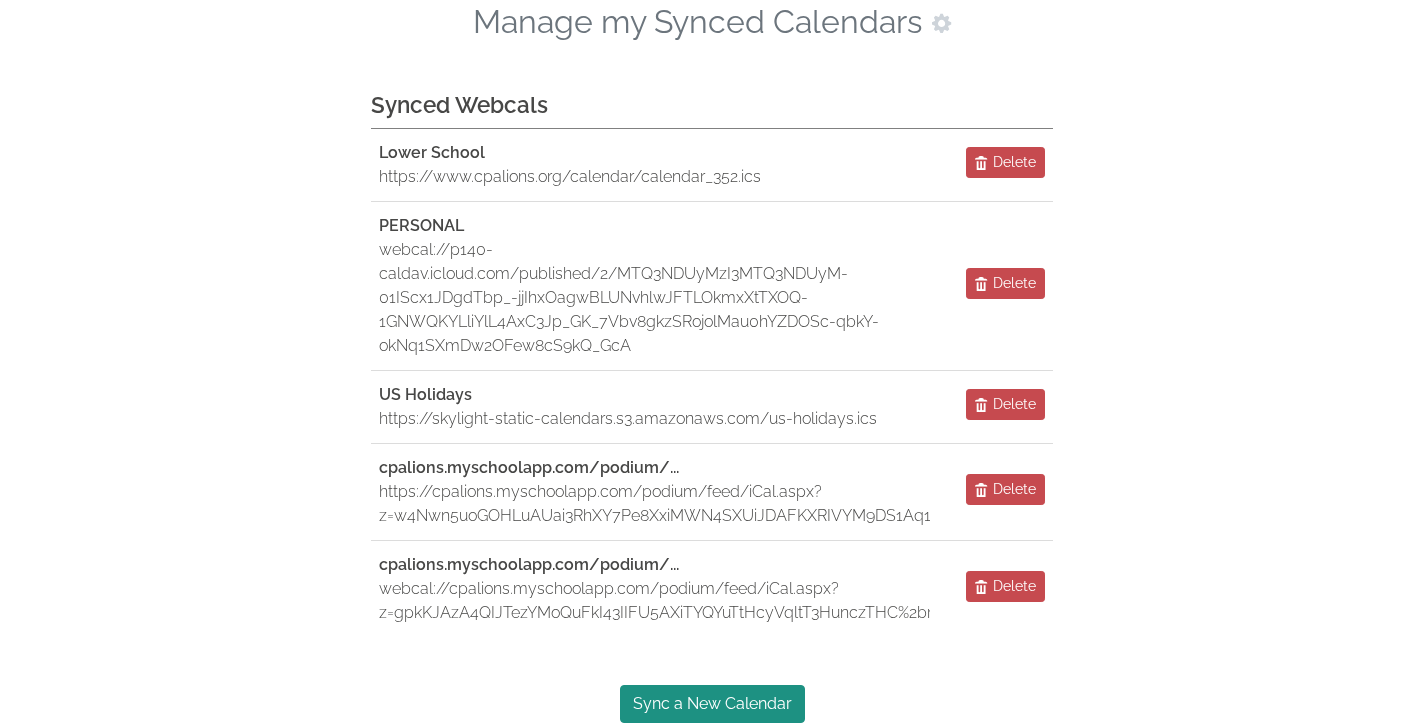 scroll, scrollTop: 167, scrollLeft: 0, axis: vertical 